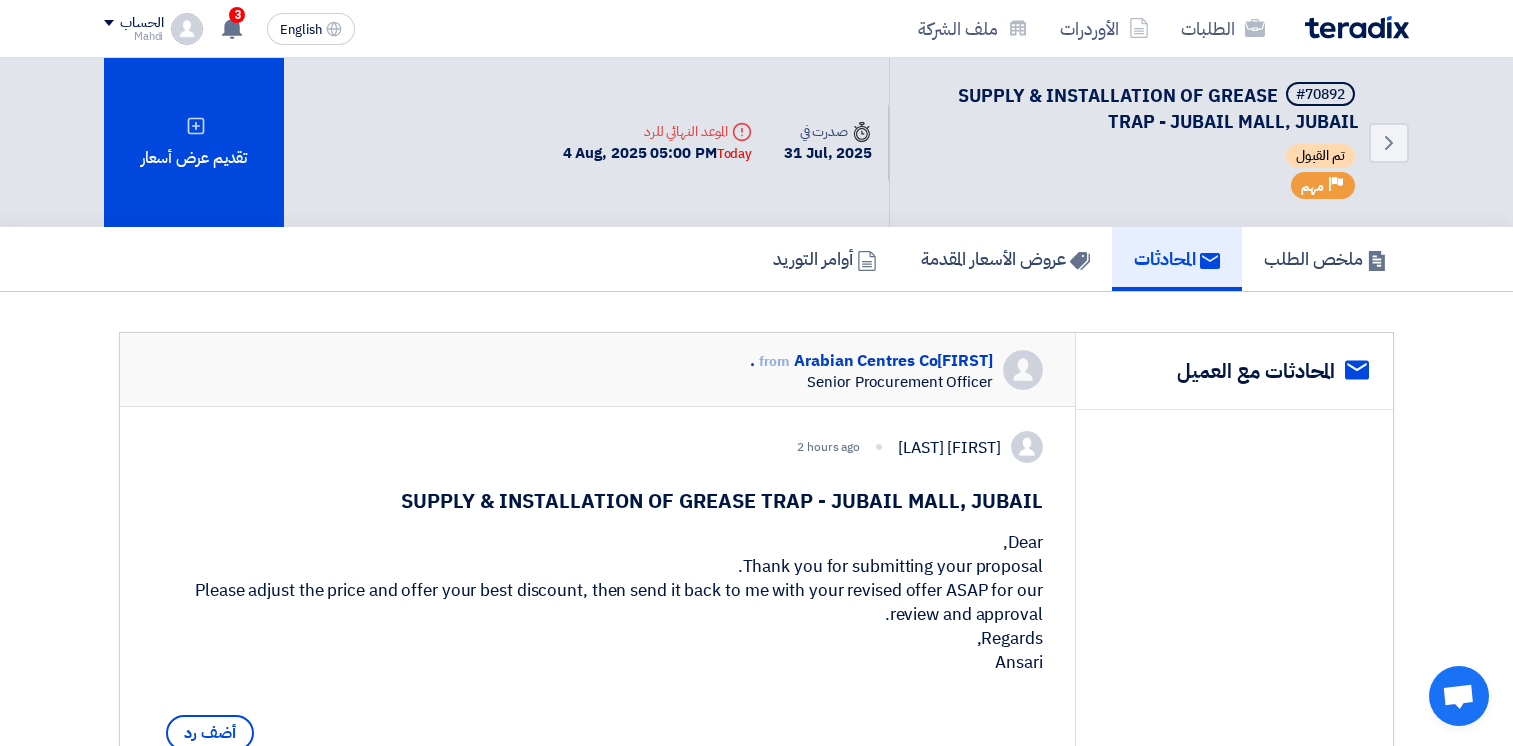 scroll, scrollTop: 210, scrollLeft: 0, axis: vertical 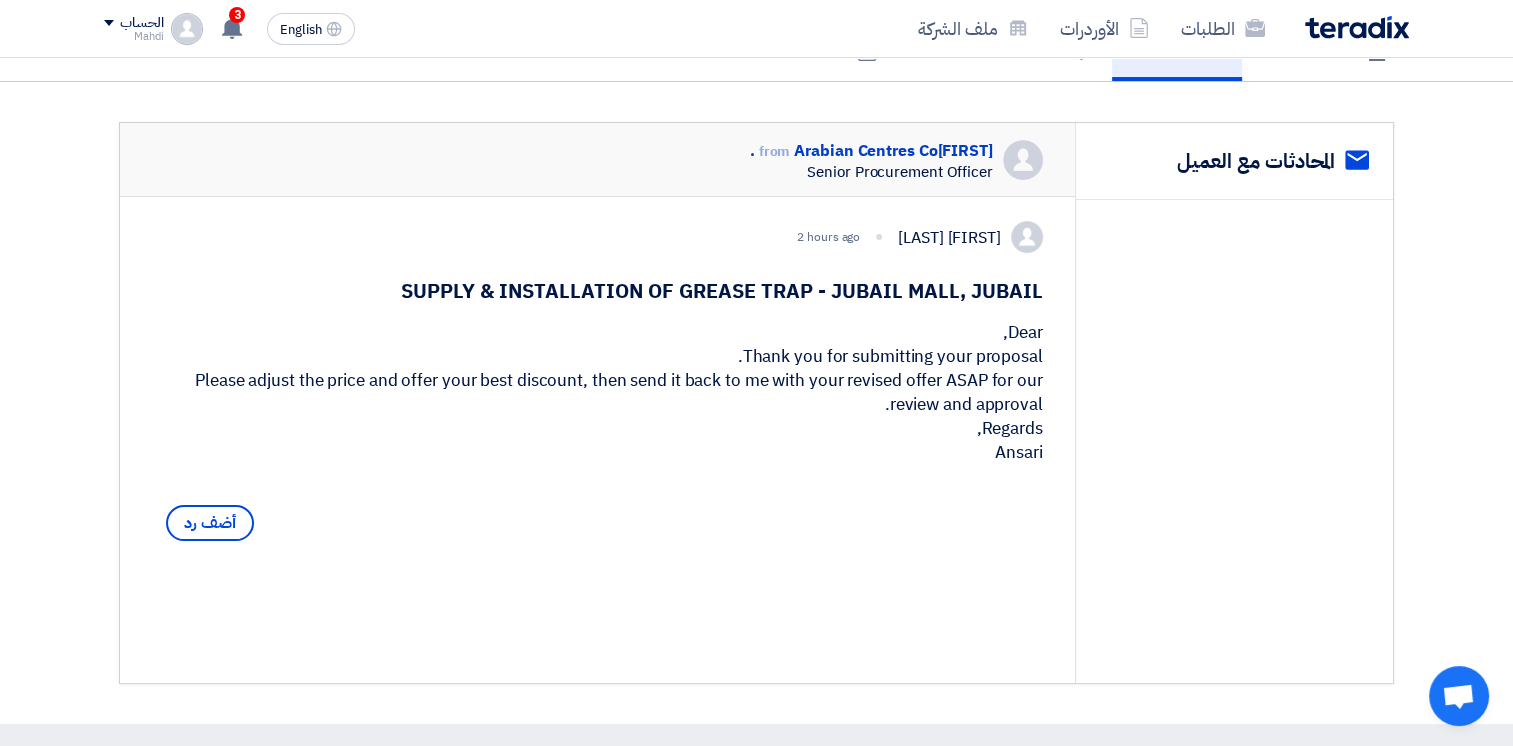click 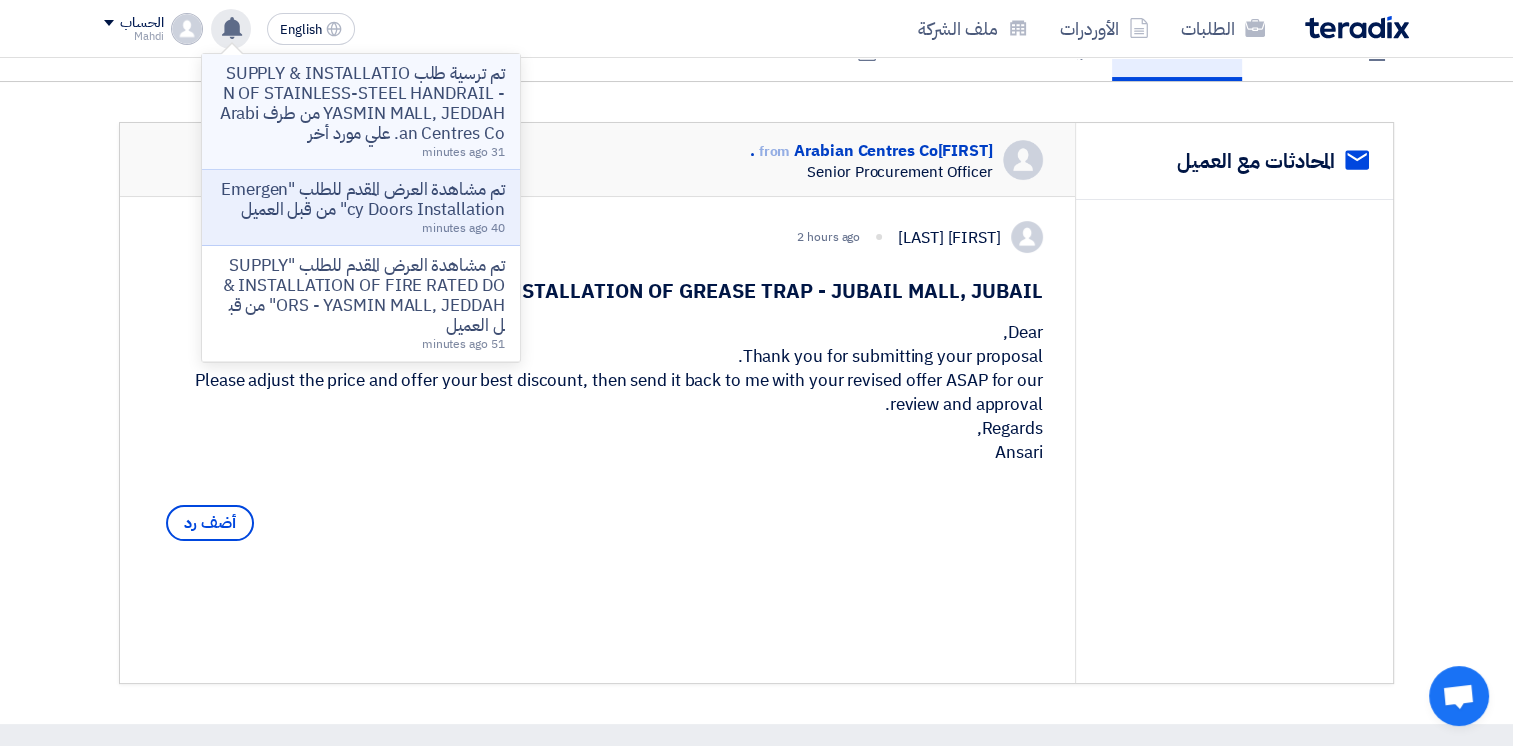 click on "تم ترسية طلب SUPPLY & INSTALLATION OF STAINLESS-STEEL HANDRAIL - YASMIN MALL, JEDDAH من طرف Arabian Centres Co. علي مورد أخر" 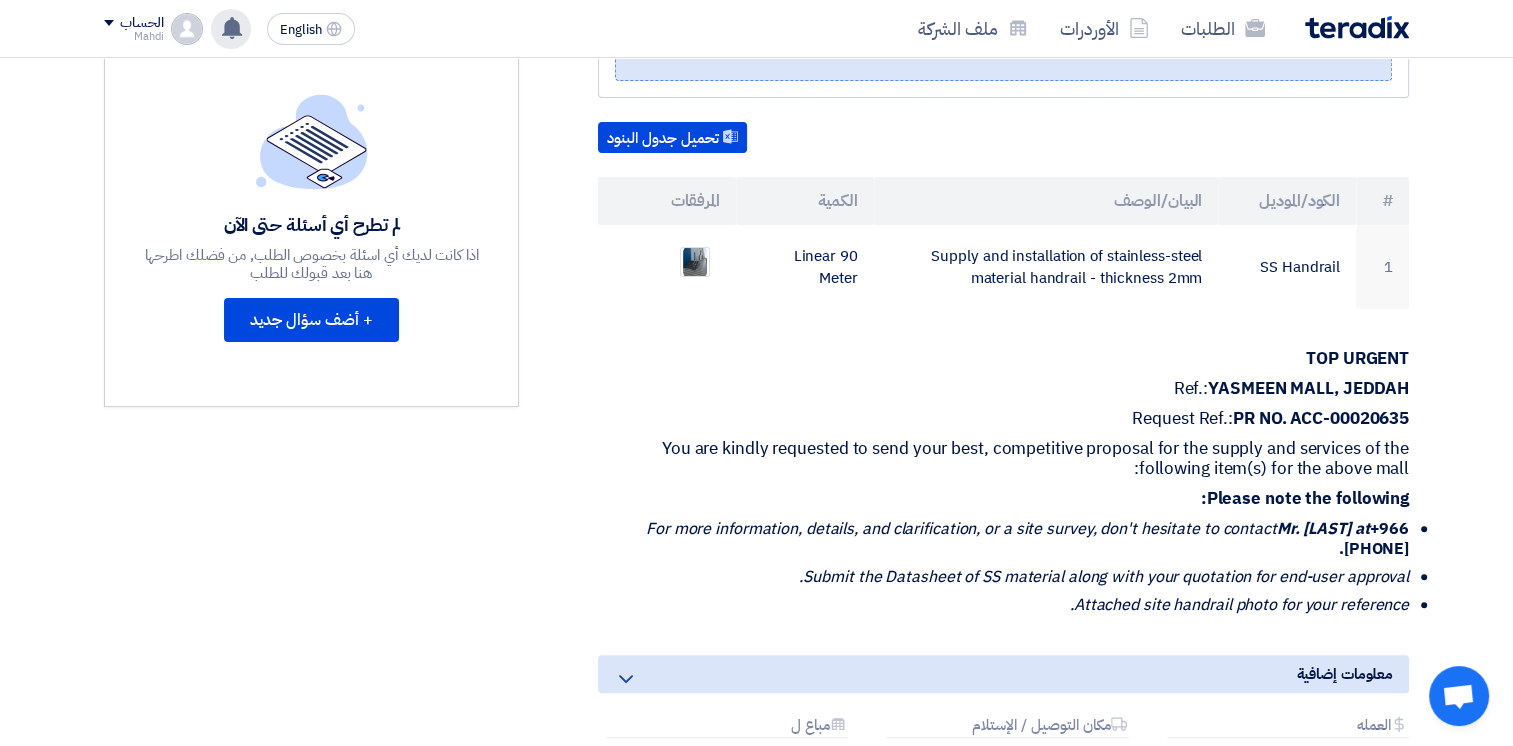 scroll, scrollTop: 0, scrollLeft: 0, axis: both 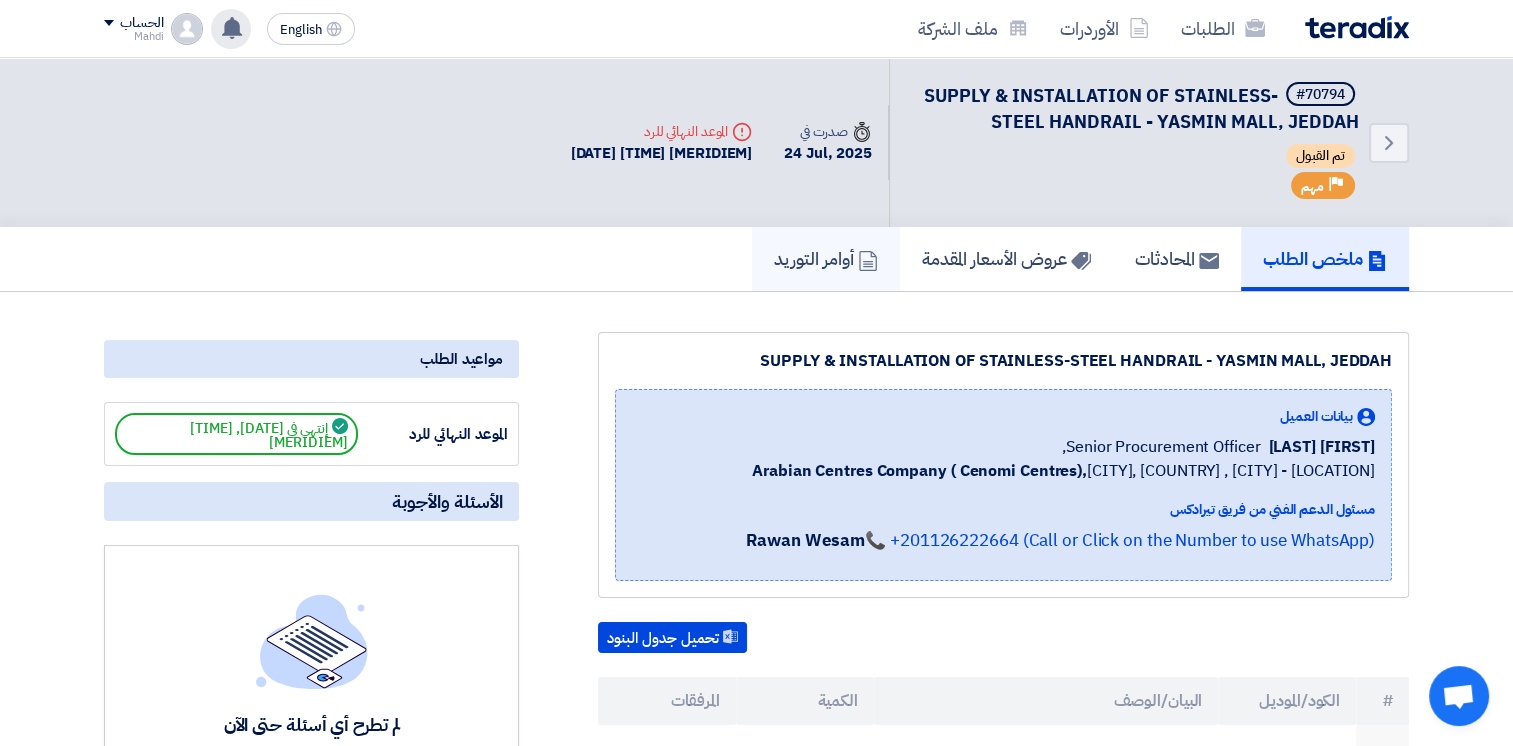 click on "أوامر التوريد" 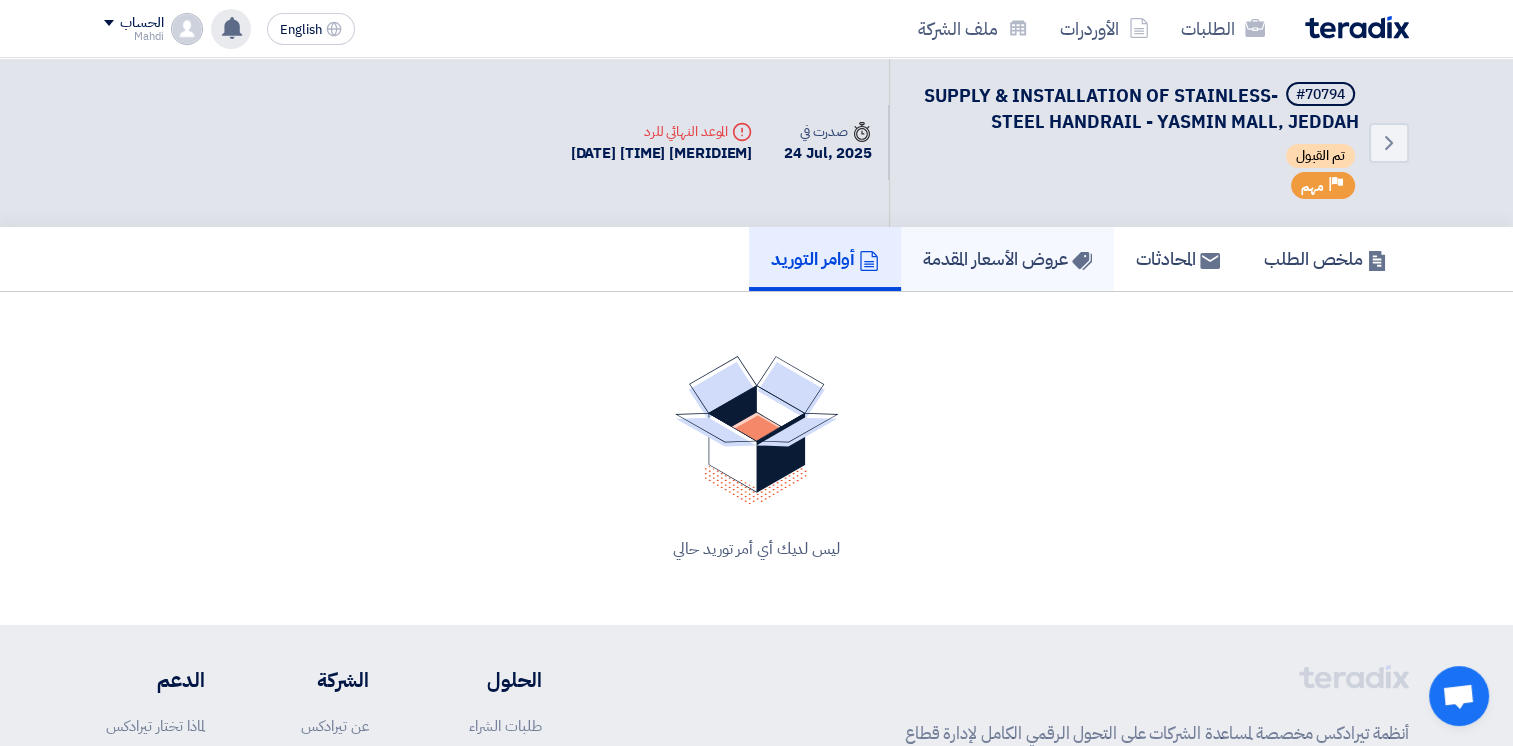 click on "عروض الأسعار المقدمة" 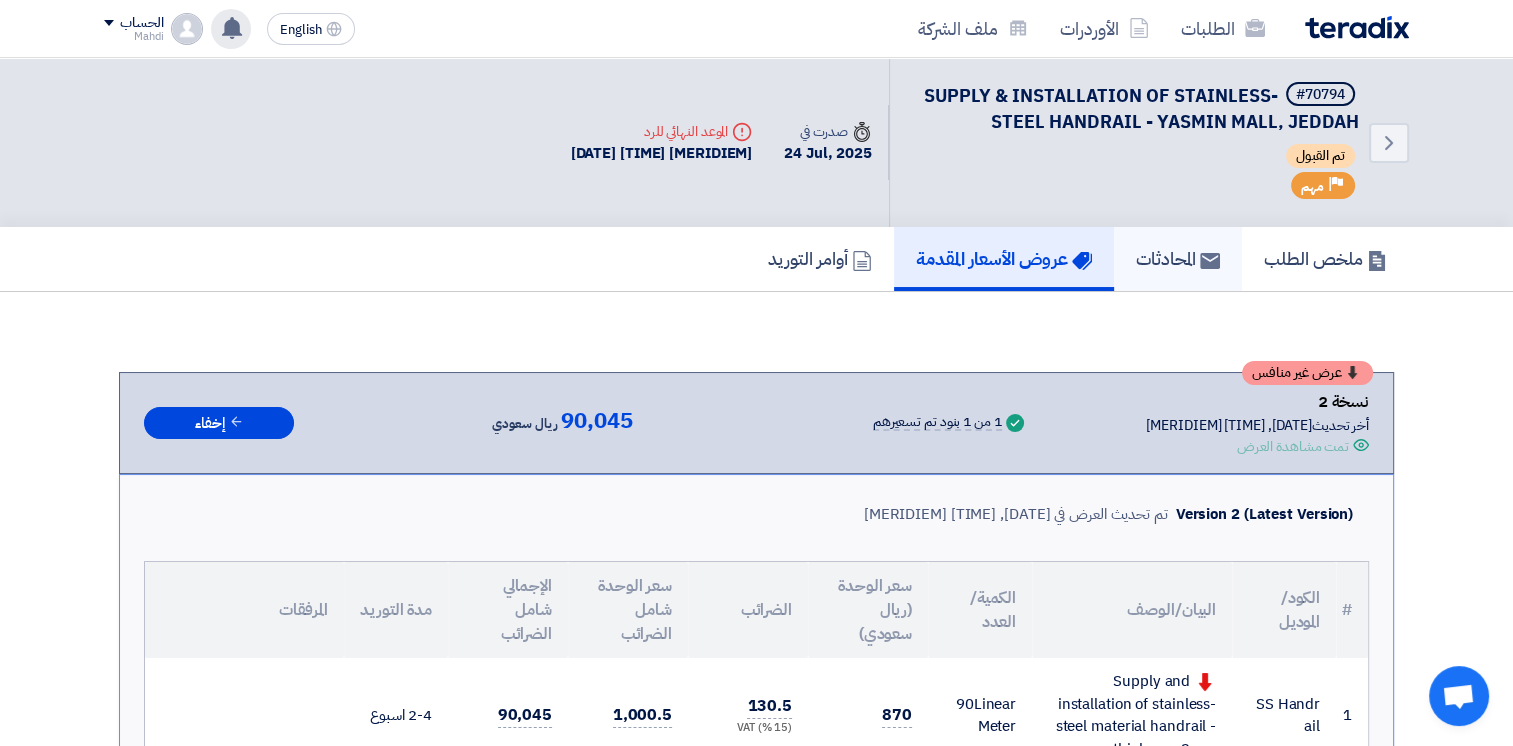 click on "المحادثات" 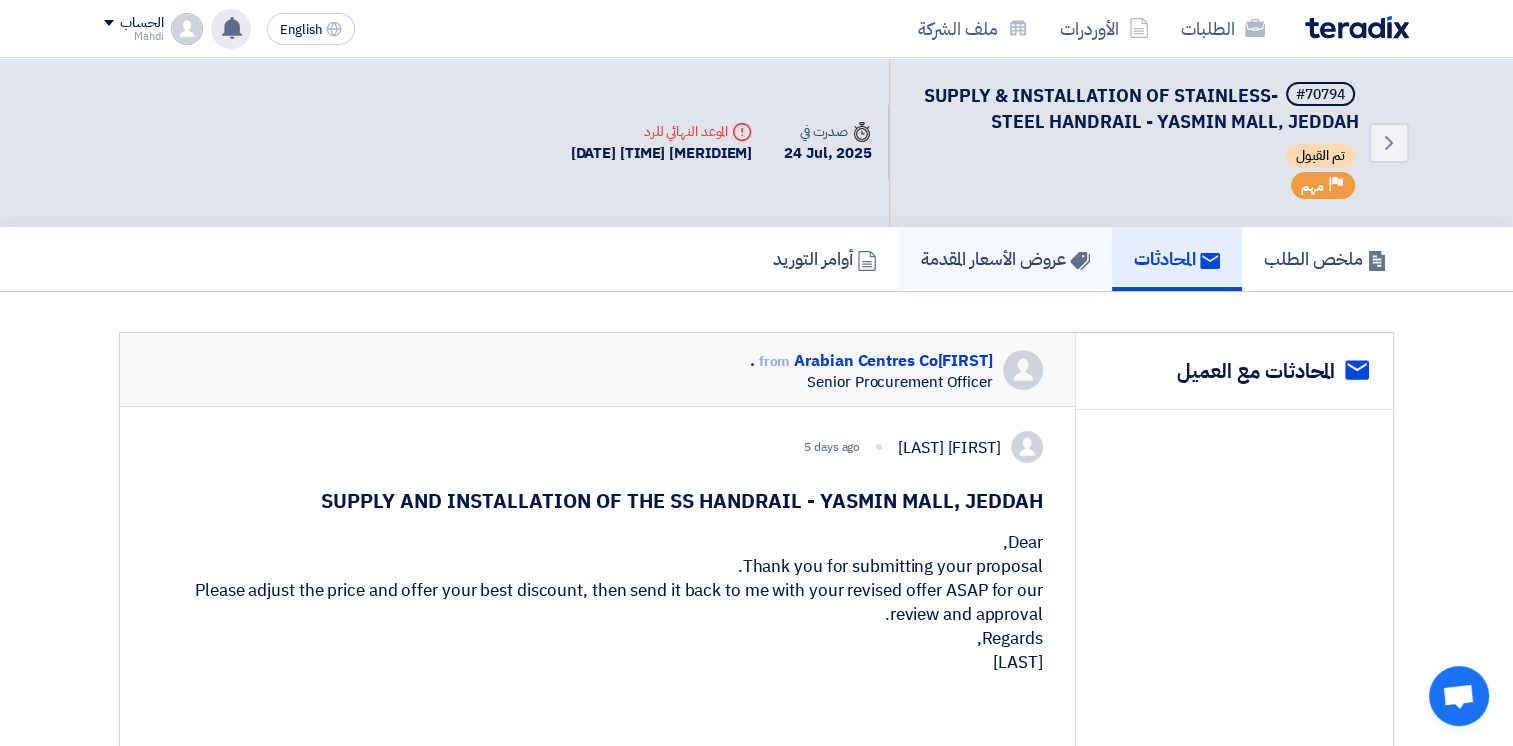 click on "عروض الأسعار المقدمة" 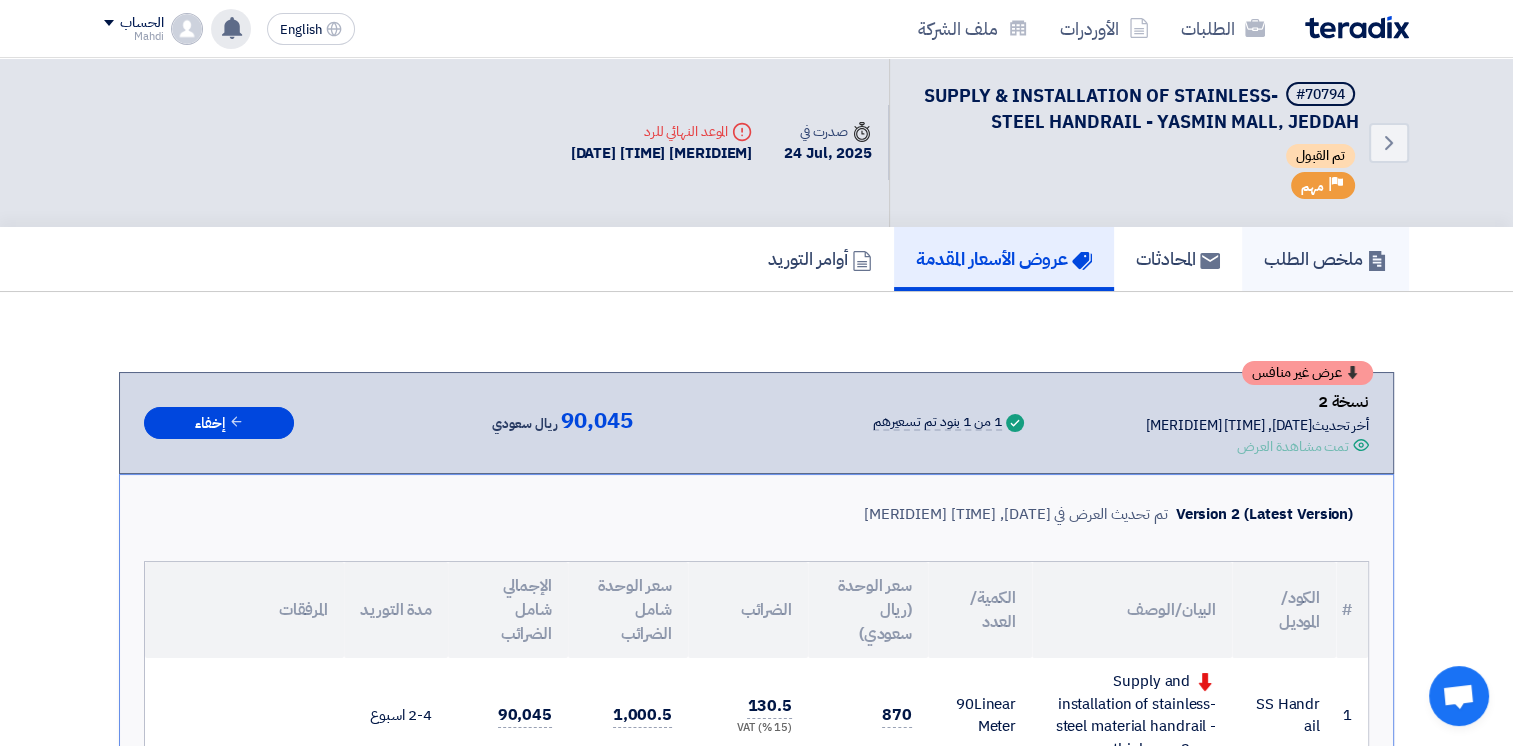 click on "ملخص الطلب" 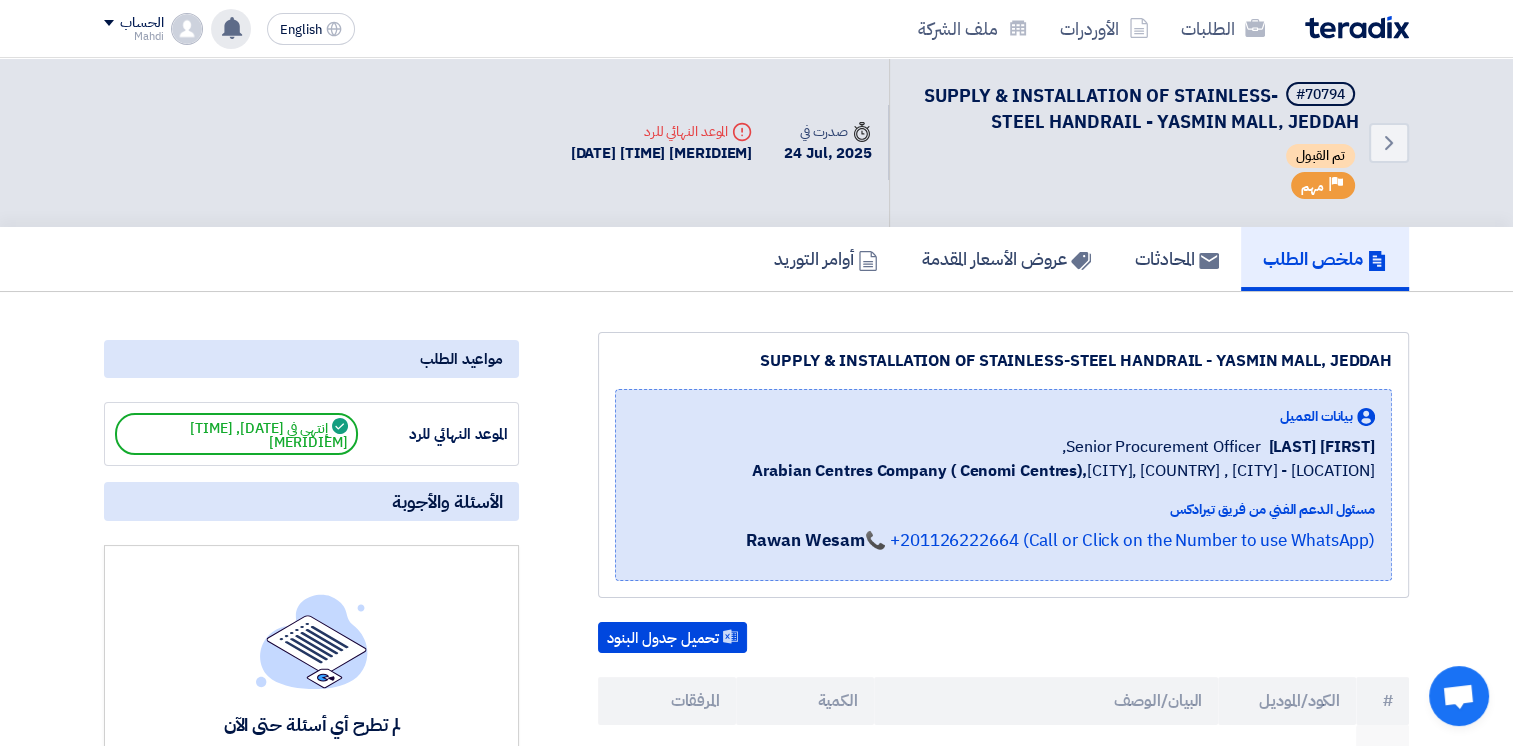 click on "تم ترسية طلب SUPPLY & INSTALLATION OF STAINLESS-STEEL HANDRAIL - YASMIN MALL, JEDDAH من طرف Arabian Centres Co. علي مورد أخر
[TIME_AGO]
تم مشاهدة العرض المقدم للطلب "Emergency Doors Installation" من قبل العميل
[TIME_AGO]" 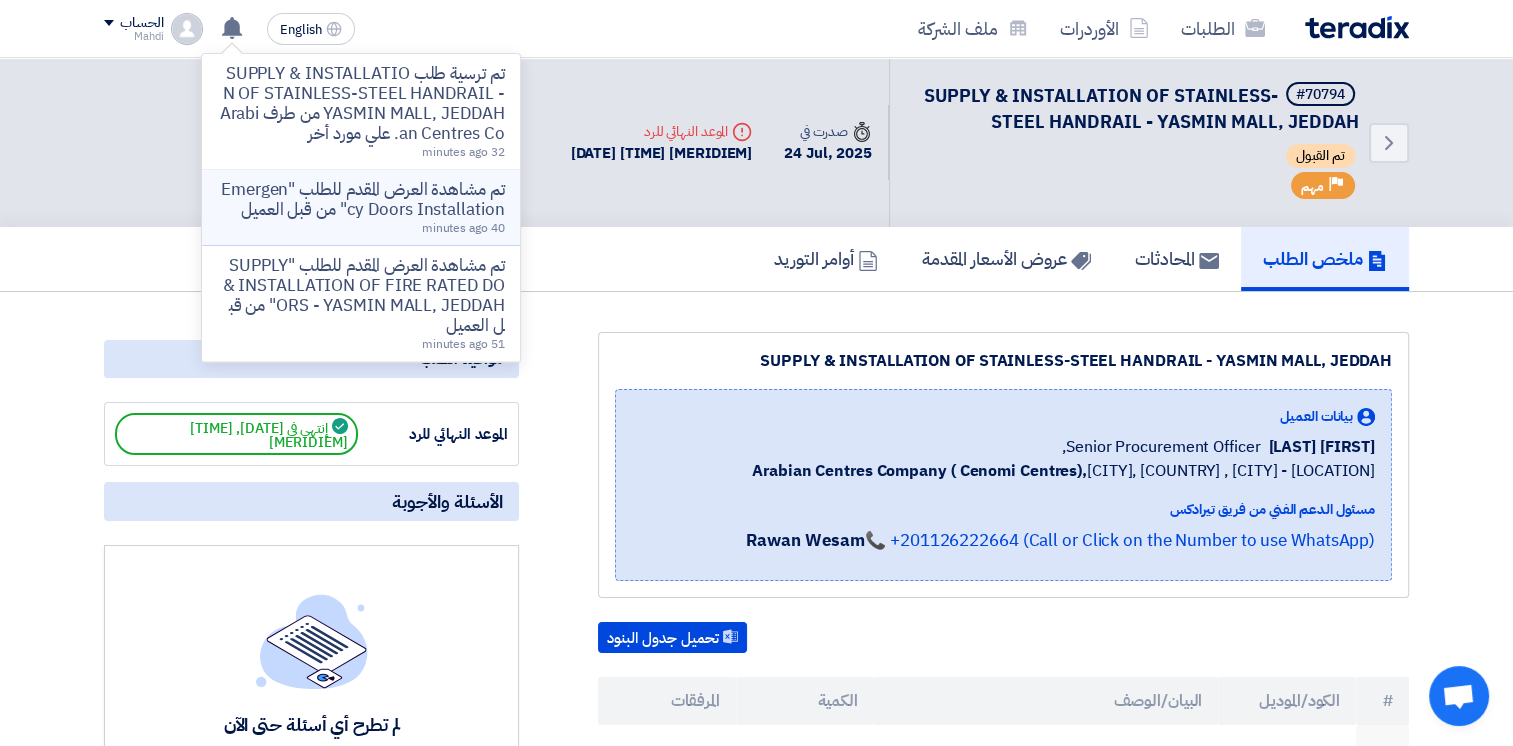 click on "تم مشاهدة العرض المقدم للطلب "Emergency Doors Installation" من قبل العميل" 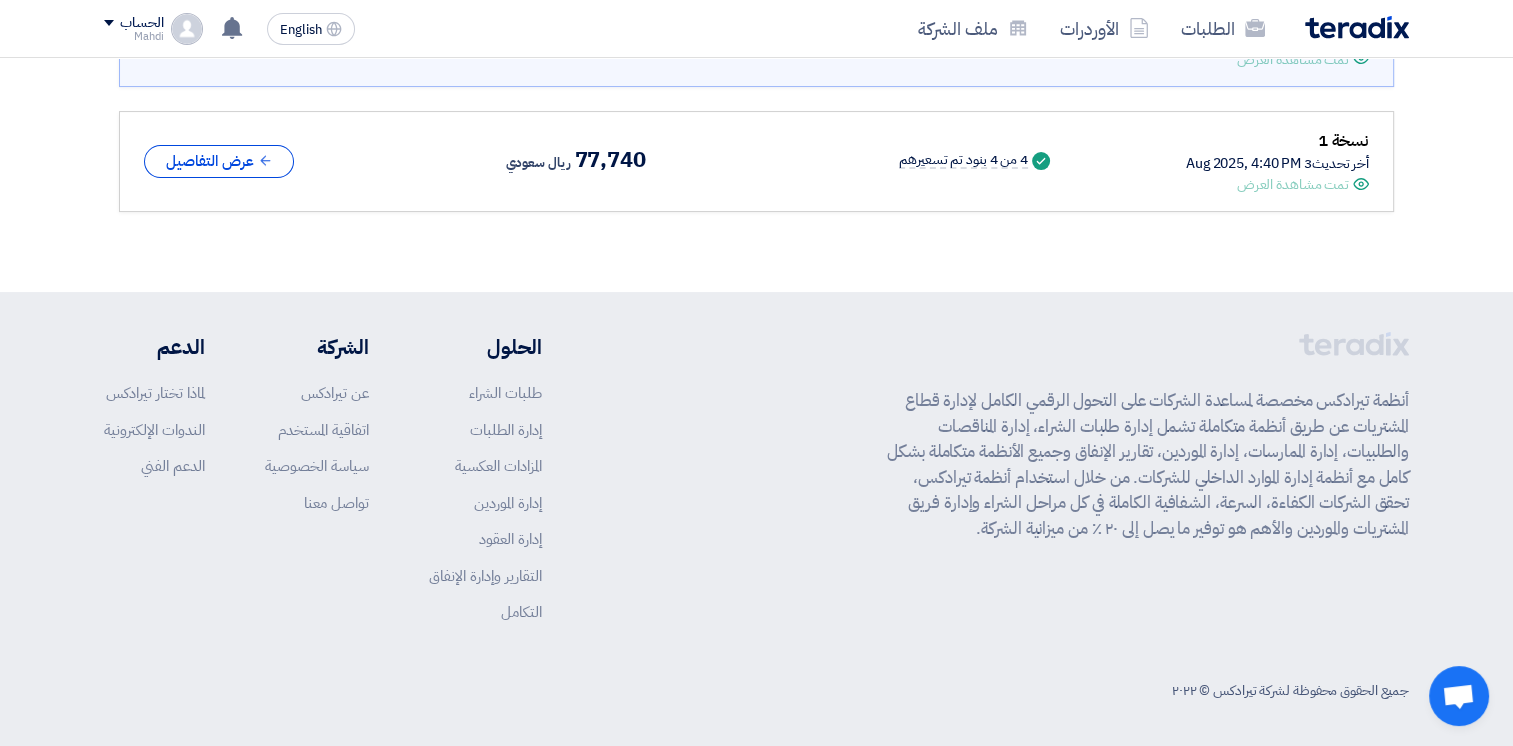 scroll, scrollTop: 0, scrollLeft: 0, axis: both 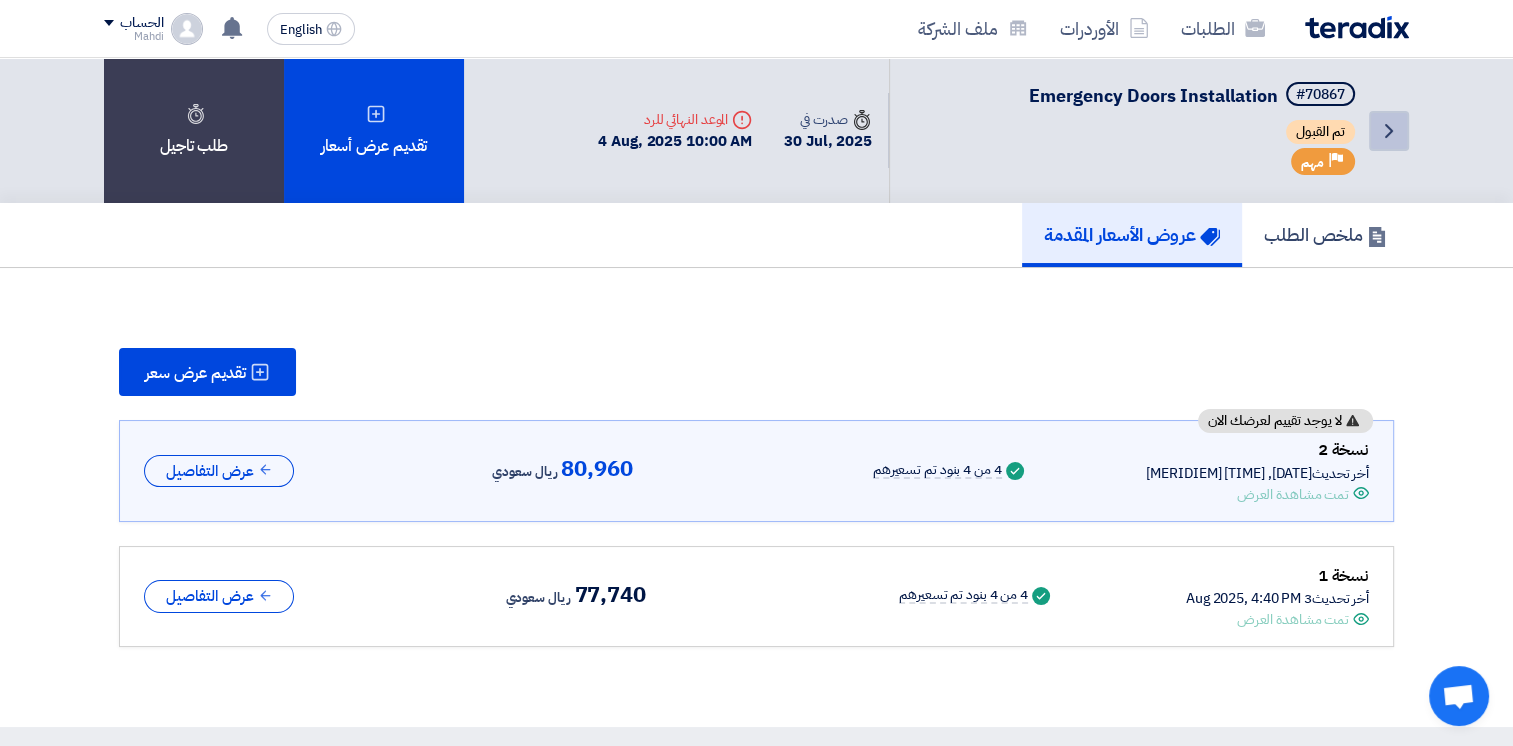 click on "Back" 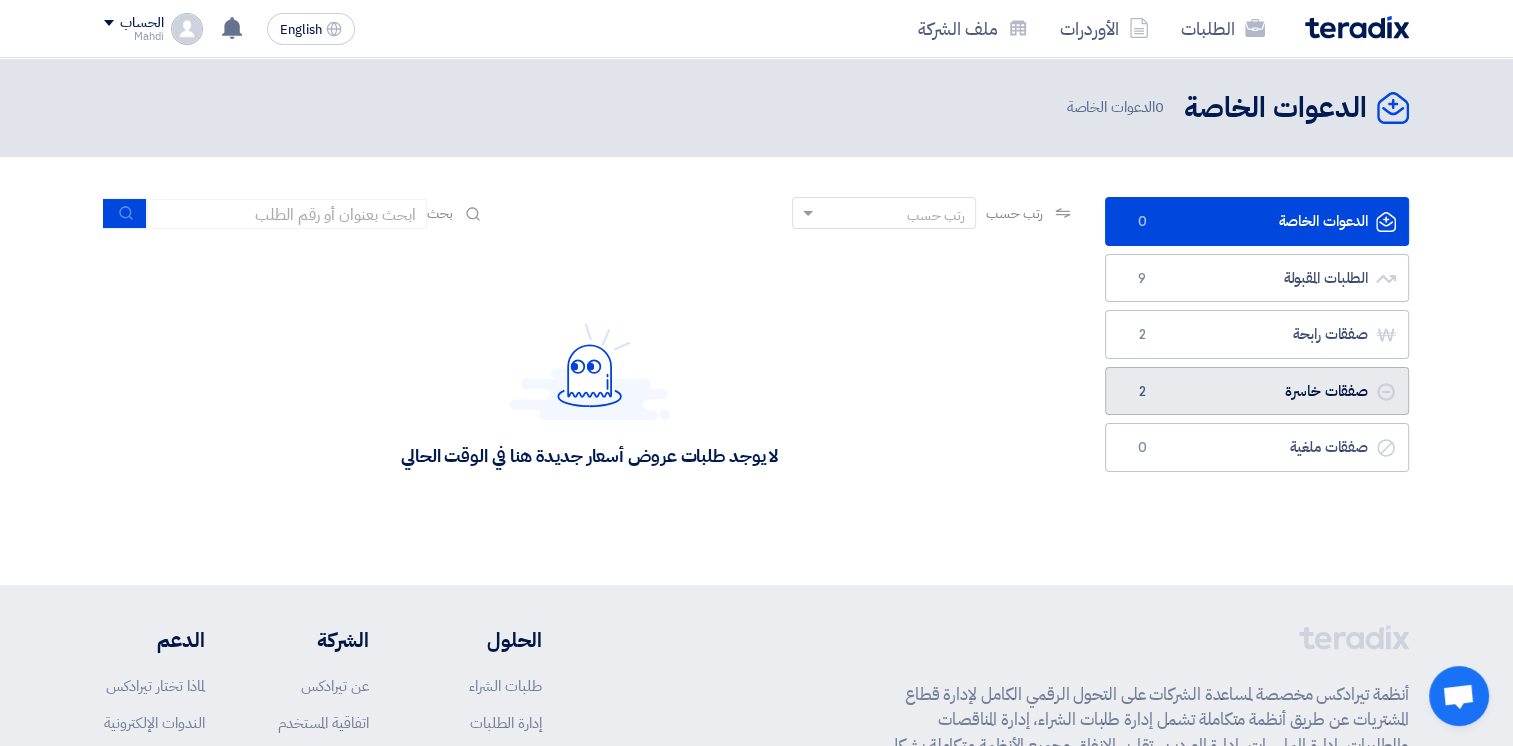 click on "صفقات خاسرة
صفقات خاسرة
2" 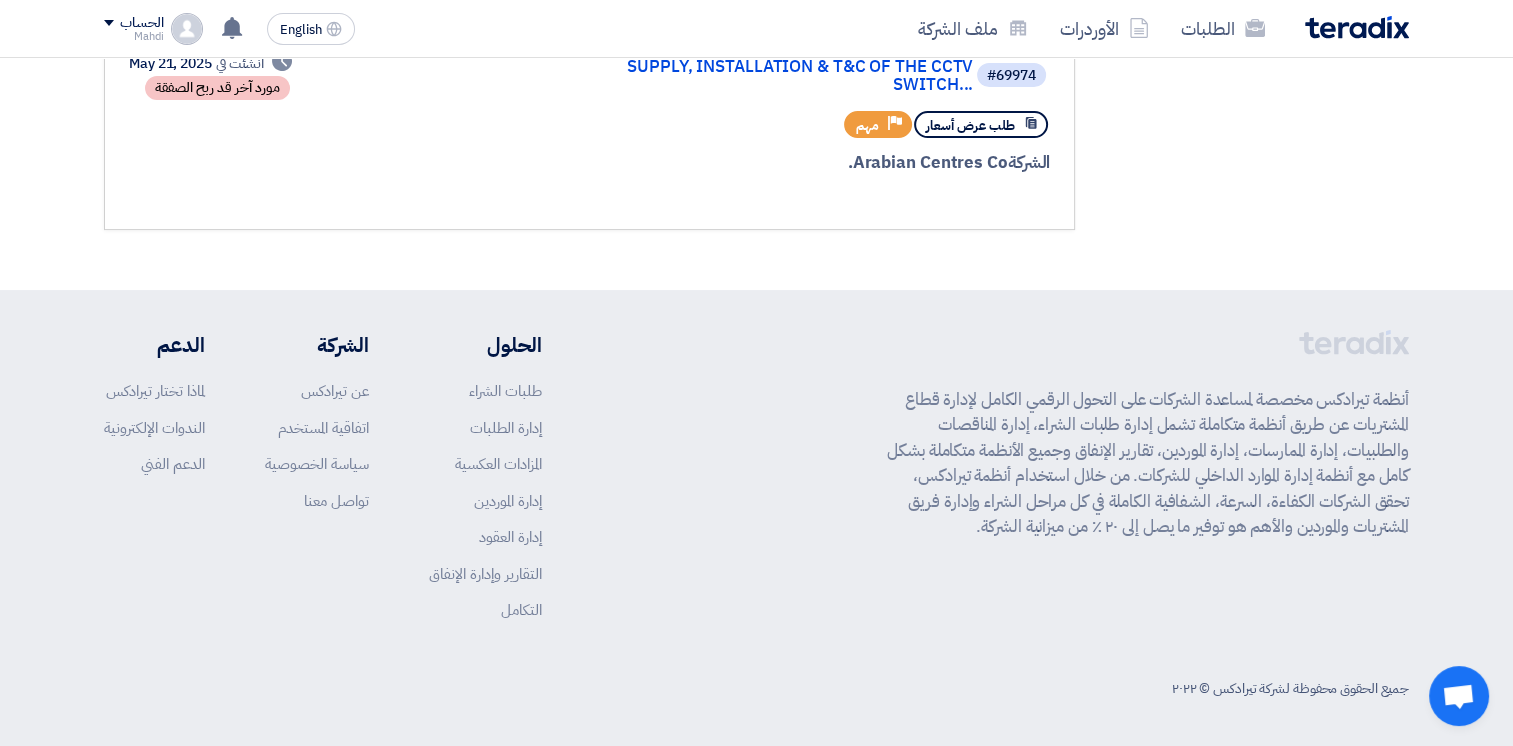 scroll, scrollTop: 0, scrollLeft: 0, axis: both 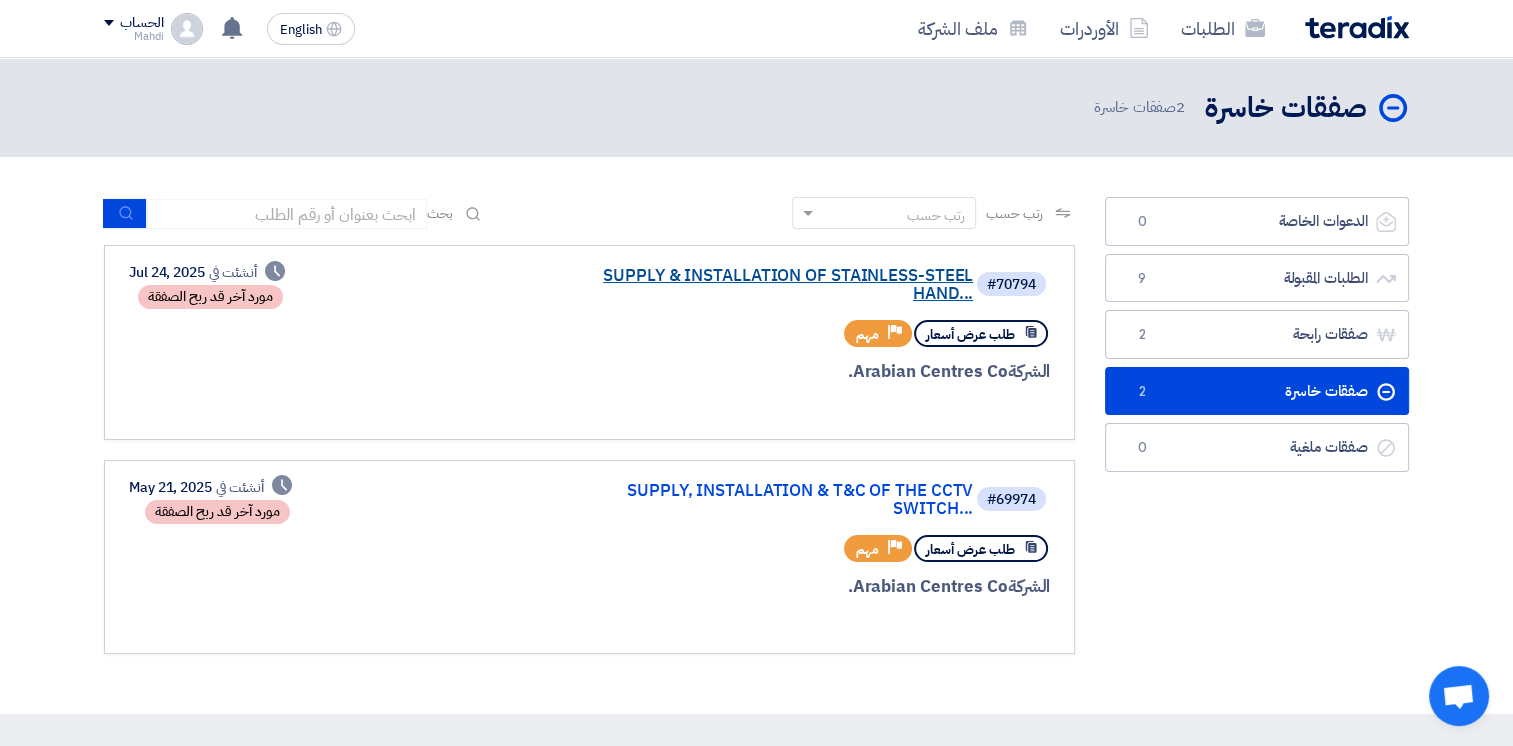 click on "SUPPLY & INSTALLATION OF STAINLESS-STEEL HAND..." 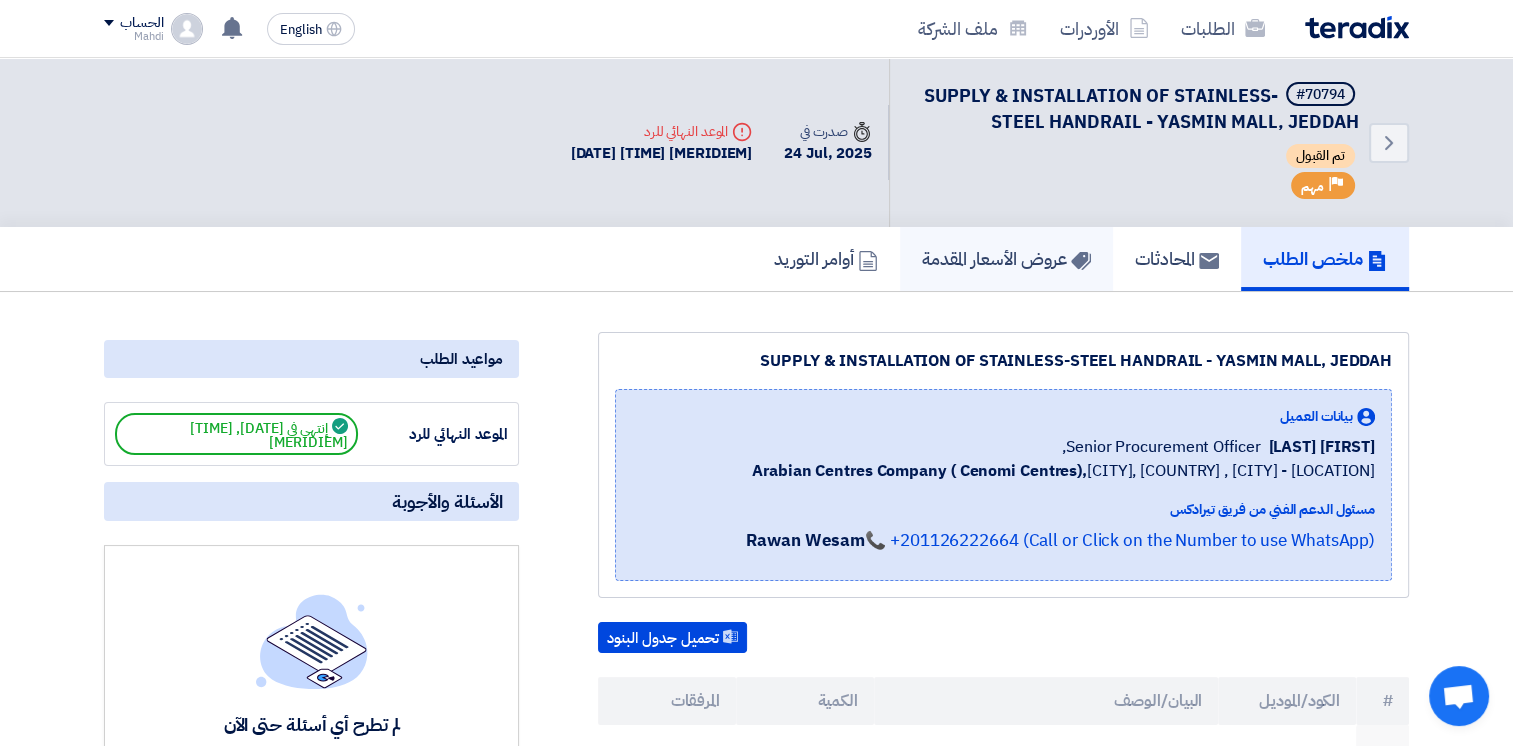 click on "عروض الأسعار المقدمة" 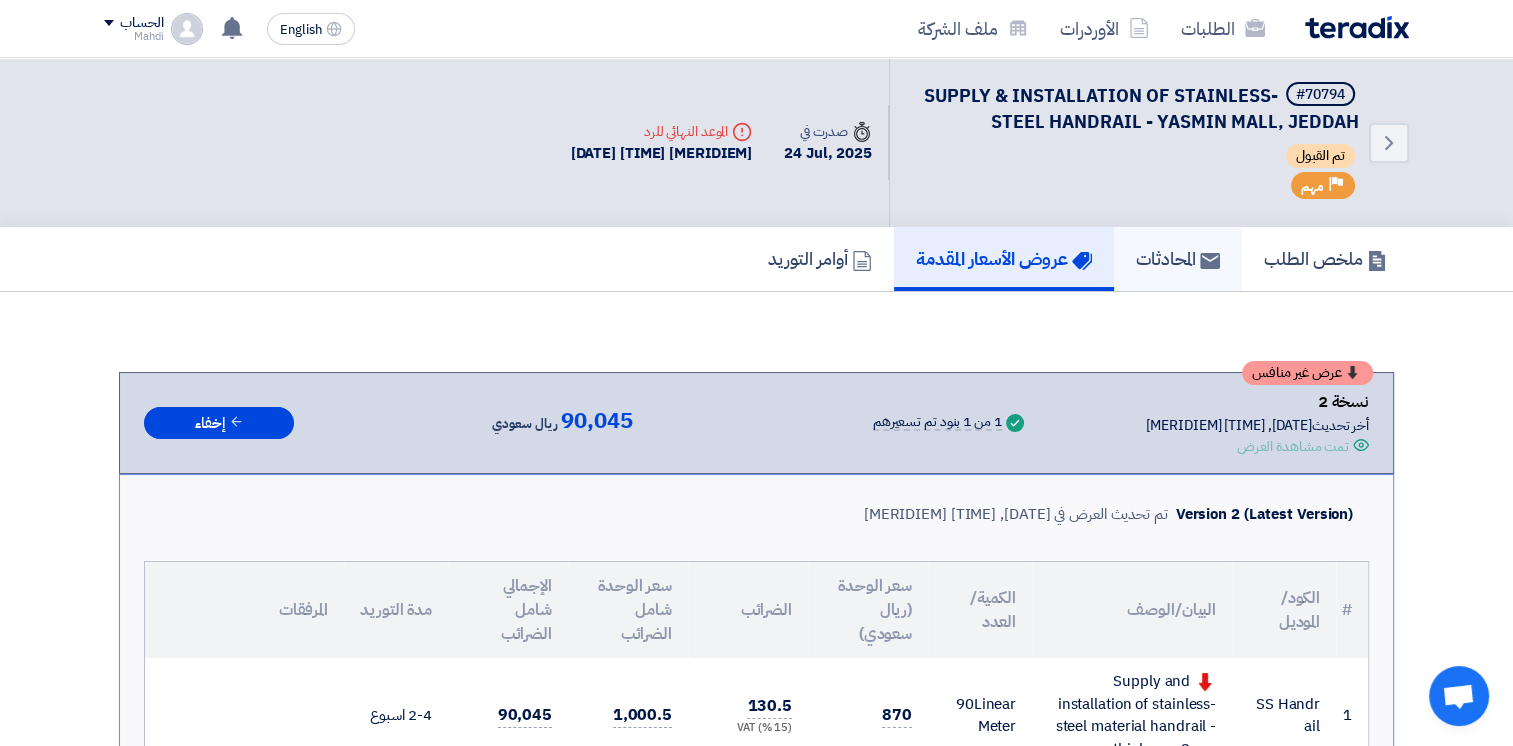 click on "المحادثات" 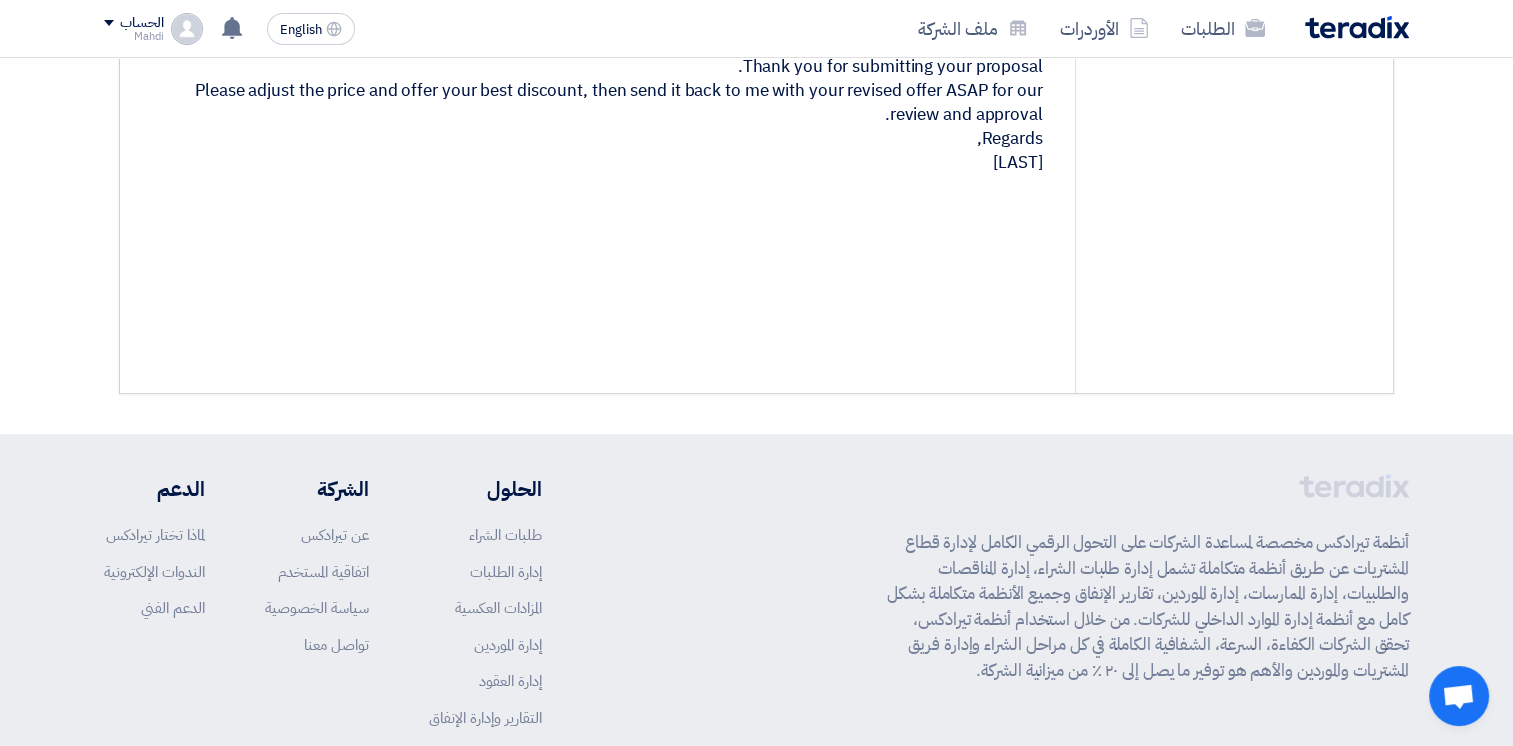 scroll, scrollTop: 0, scrollLeft: 0, axis: both 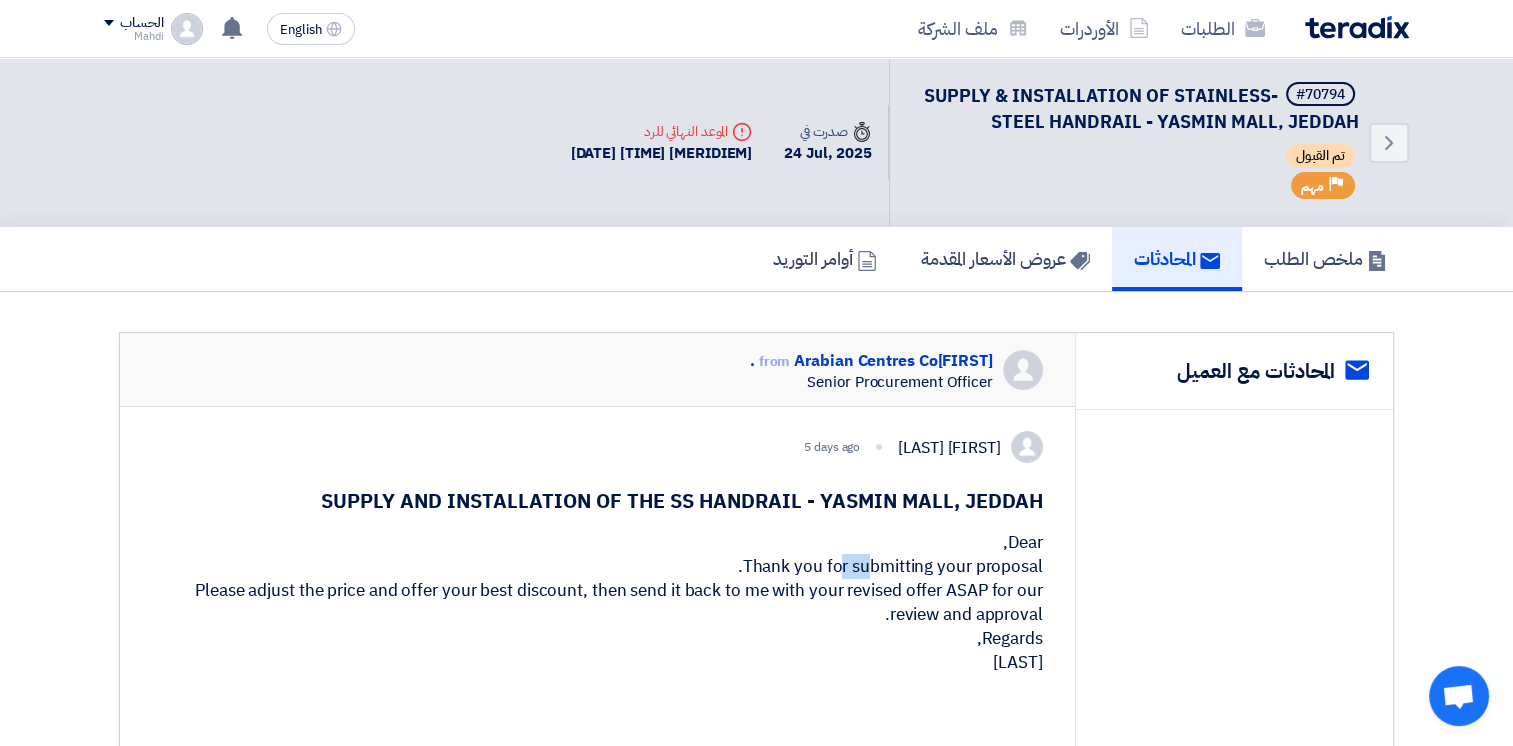 drag, startPoint x: 828, startPoint y: 578, endPoint x: 984, endPoint y: 569, distance: 156.2594 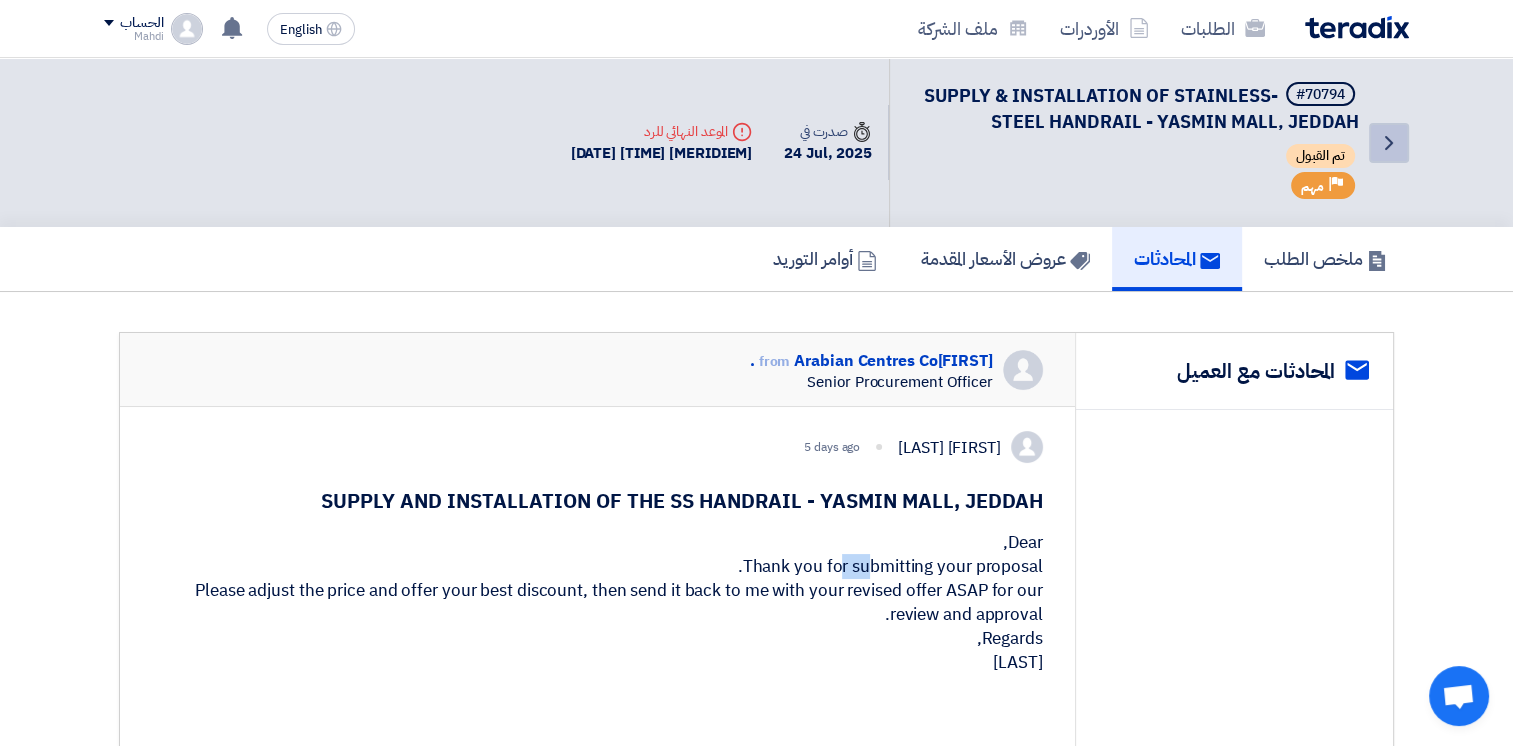 click on "Back" 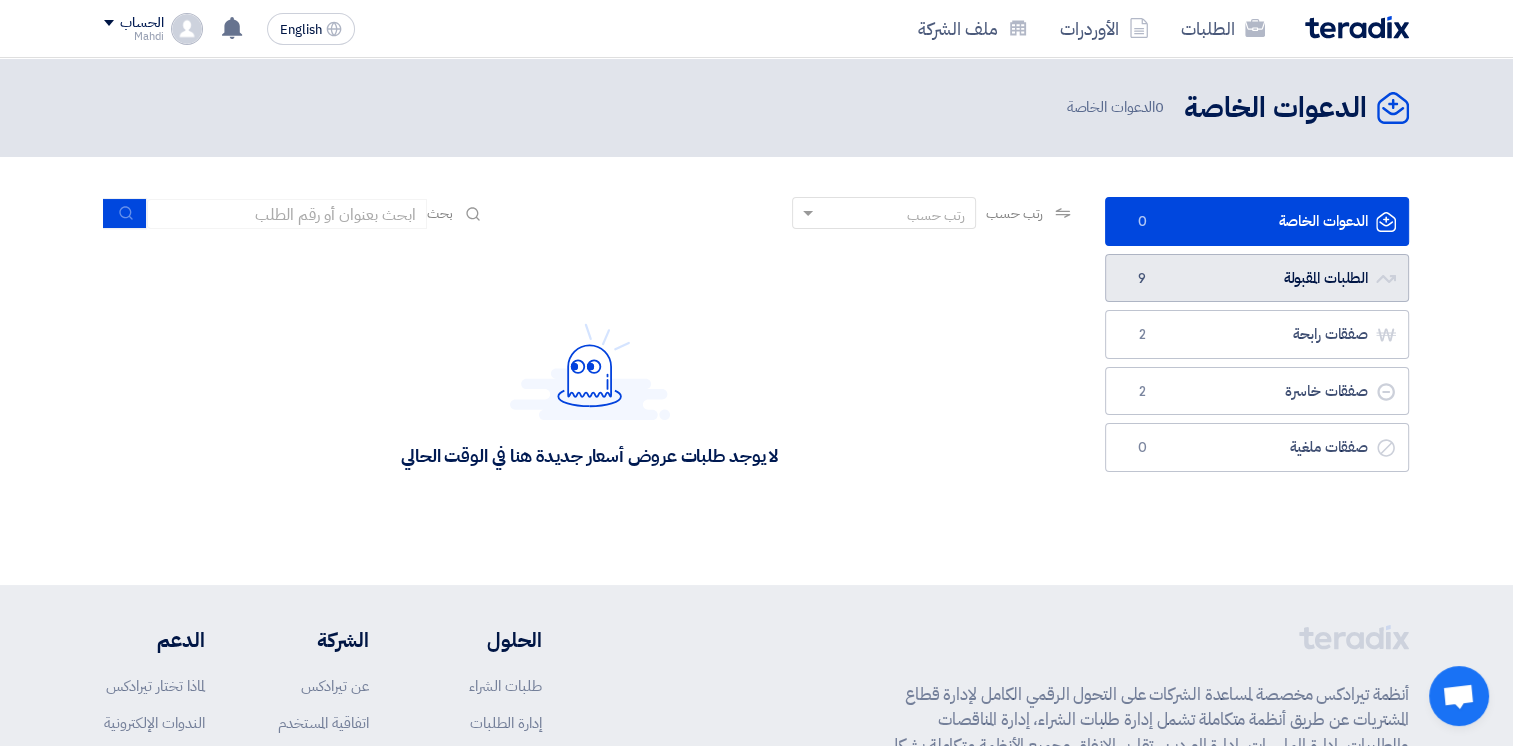click on "الطلبات المقبولة
الطلبات المقبولة
9" 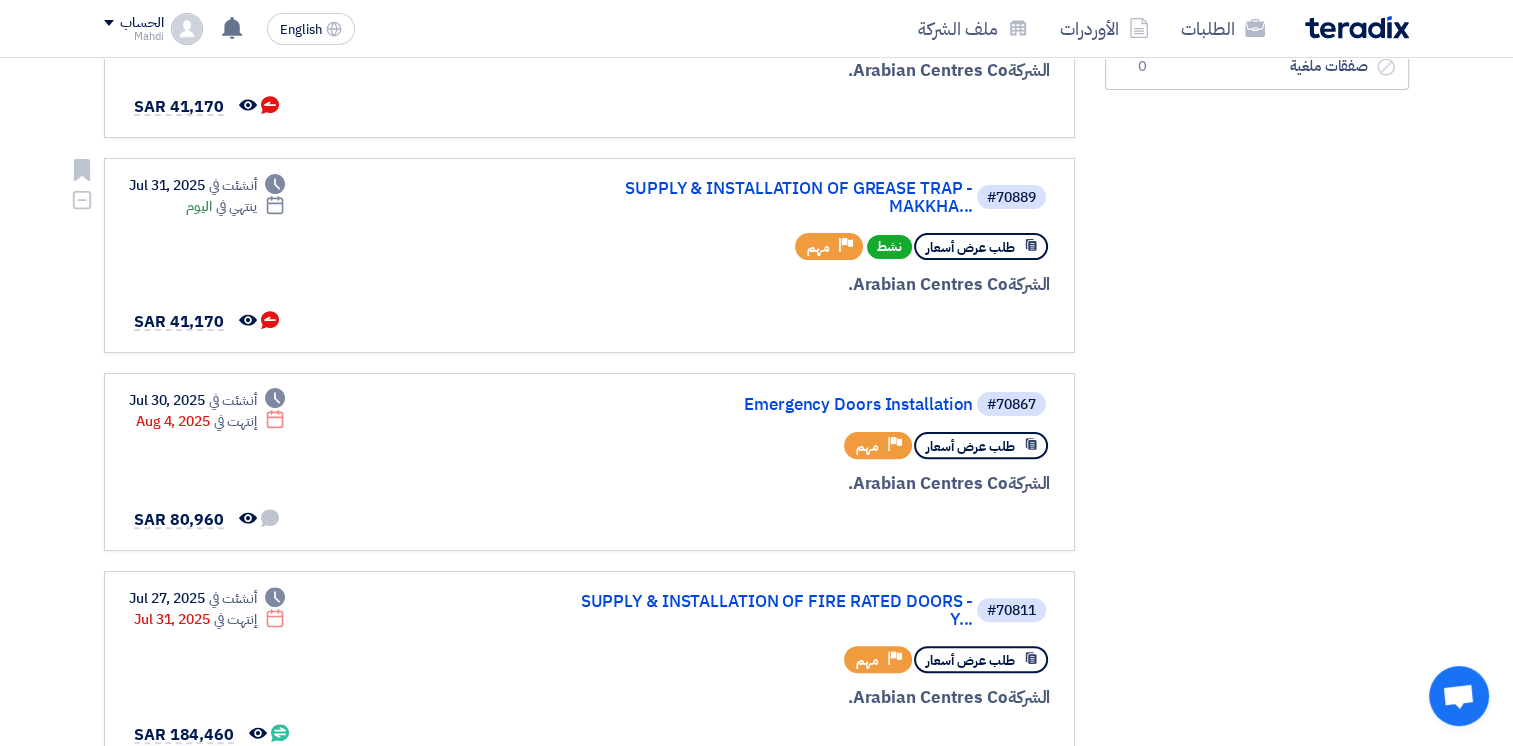 scroll, scrollTop: 1000, scrollLeft: 0, axis: vertical 